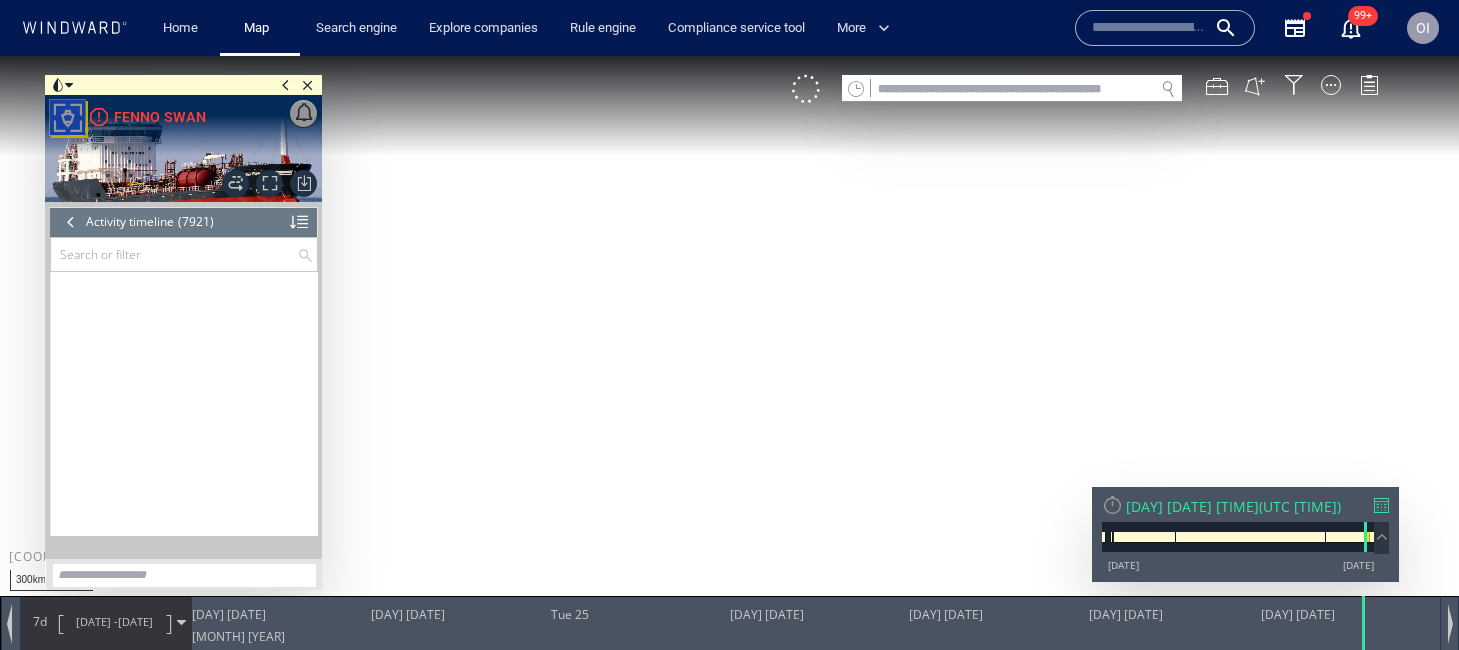 scroll, scrollTop: 0, scrollLeft: 0, axis: both 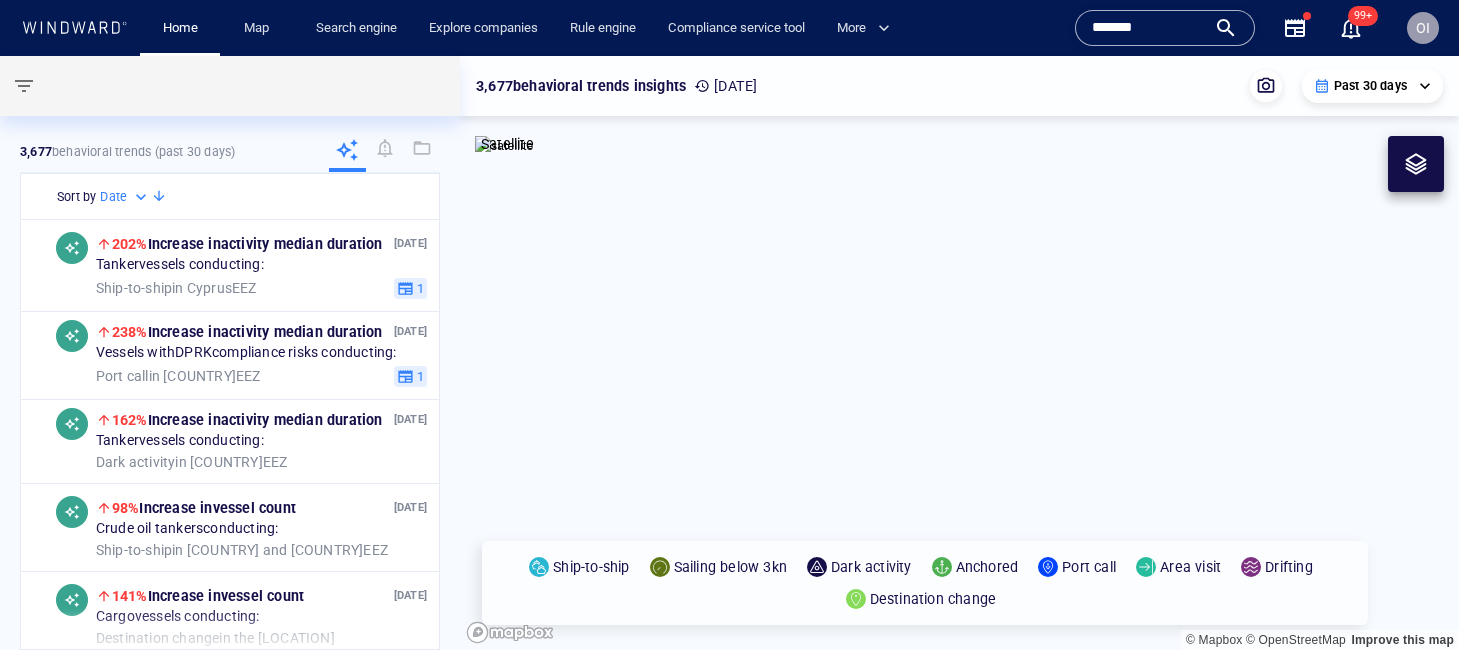 click on "*******" at bounding box center [1149, 28] 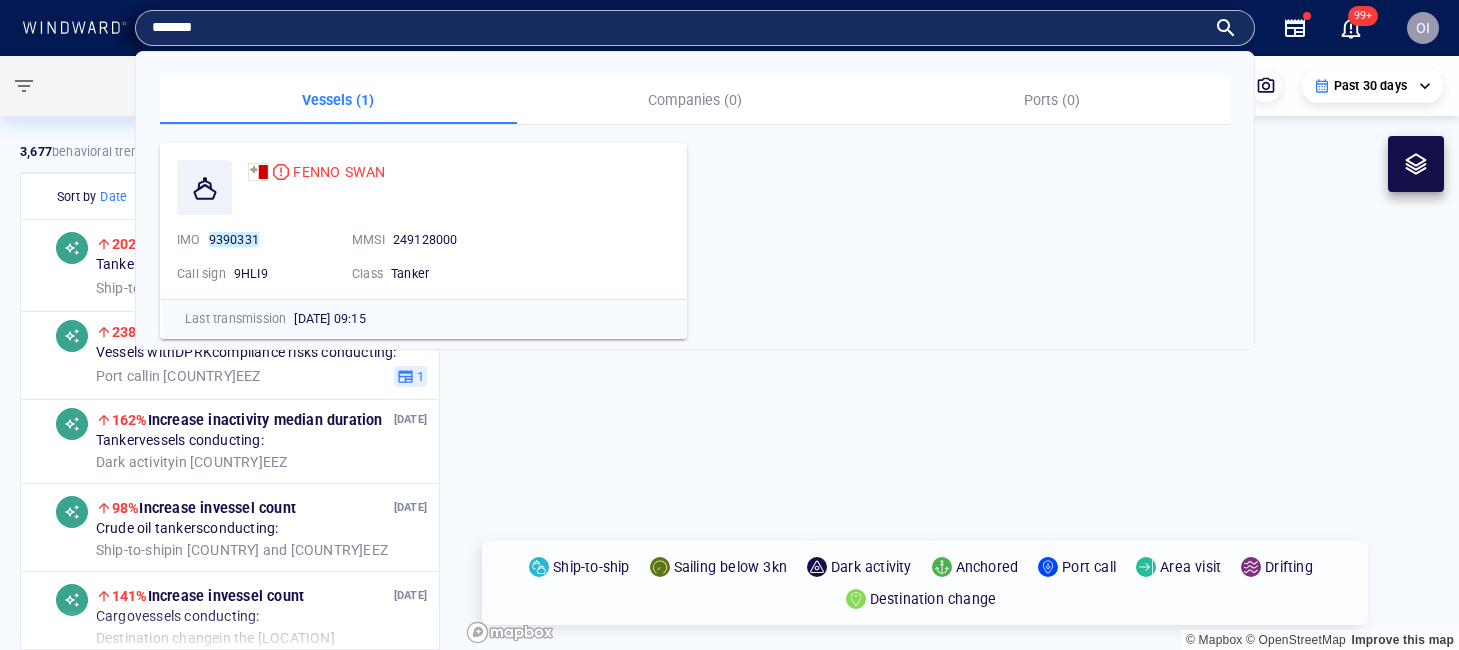 click on "*******" at bounding box center (679, 28) 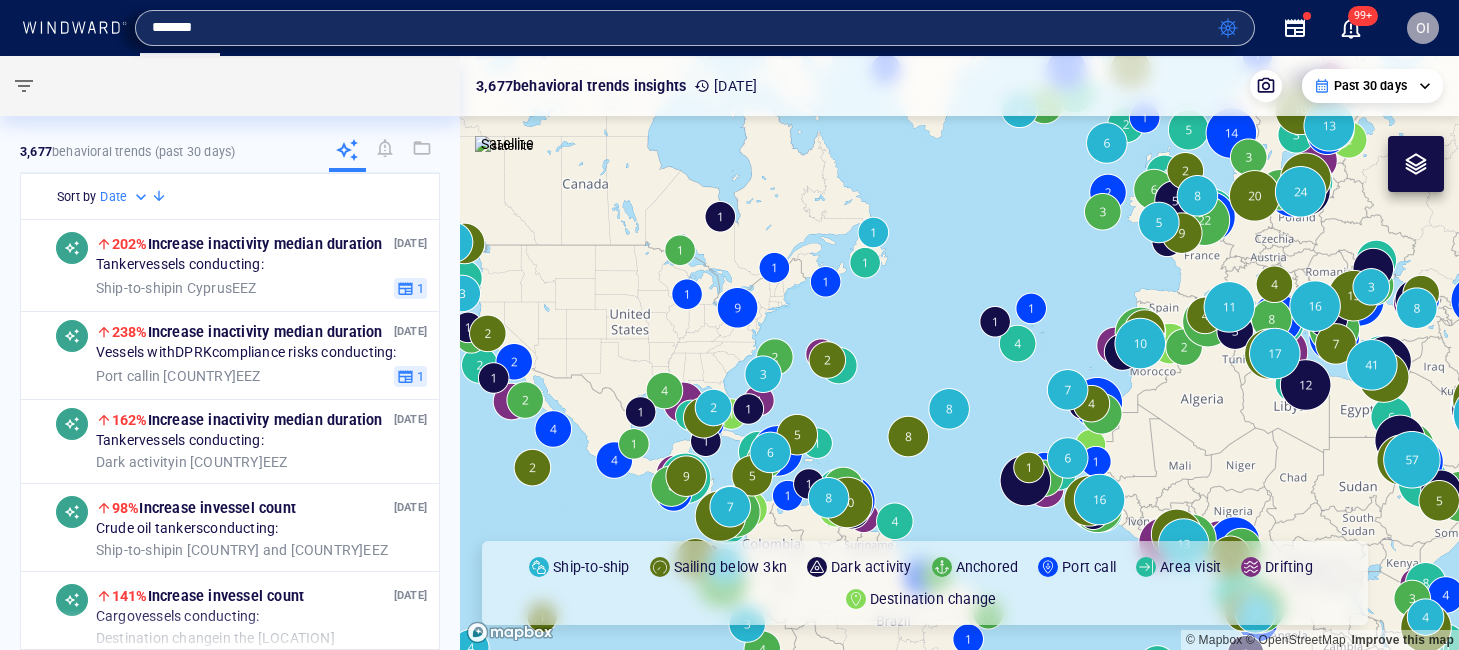 type on "*******" 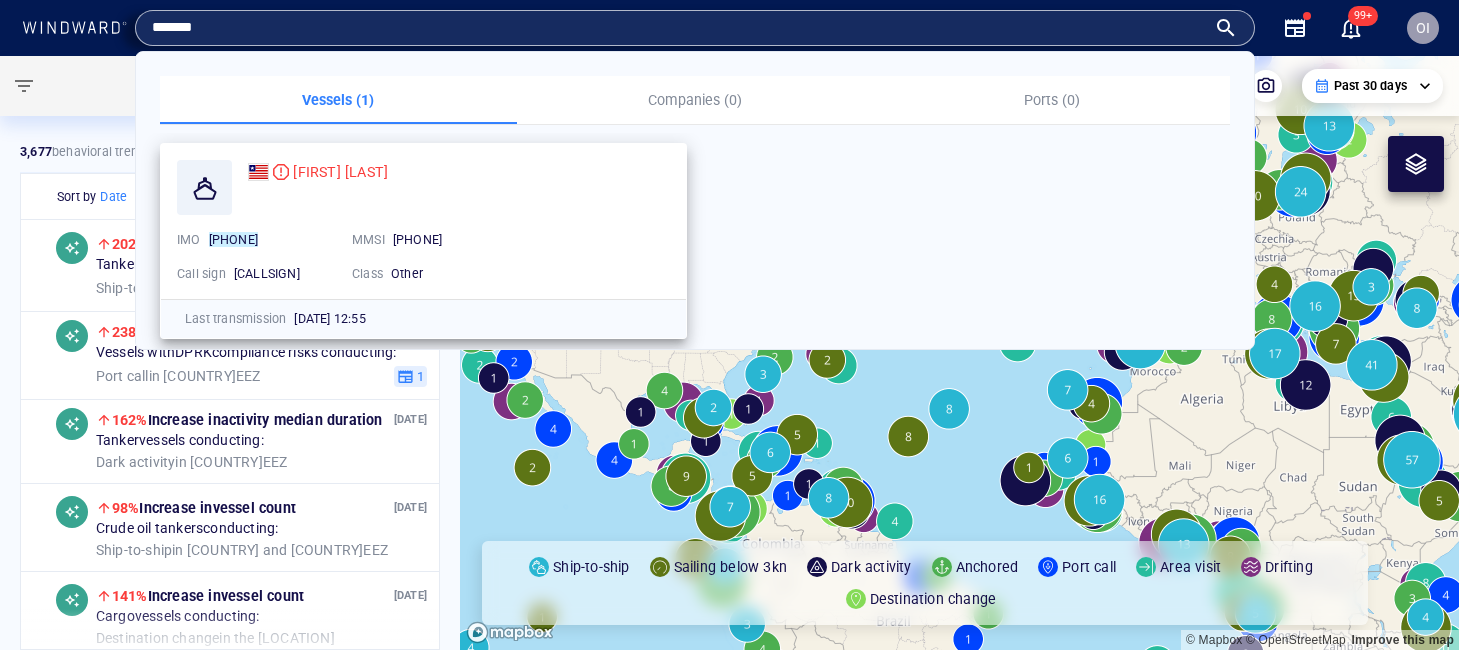 click on "NOBLE MICK OBRIEN IMO 8771239 MMSI 636015376 Call sign D5AI8 Class Other" at bounding box center (423, 221) 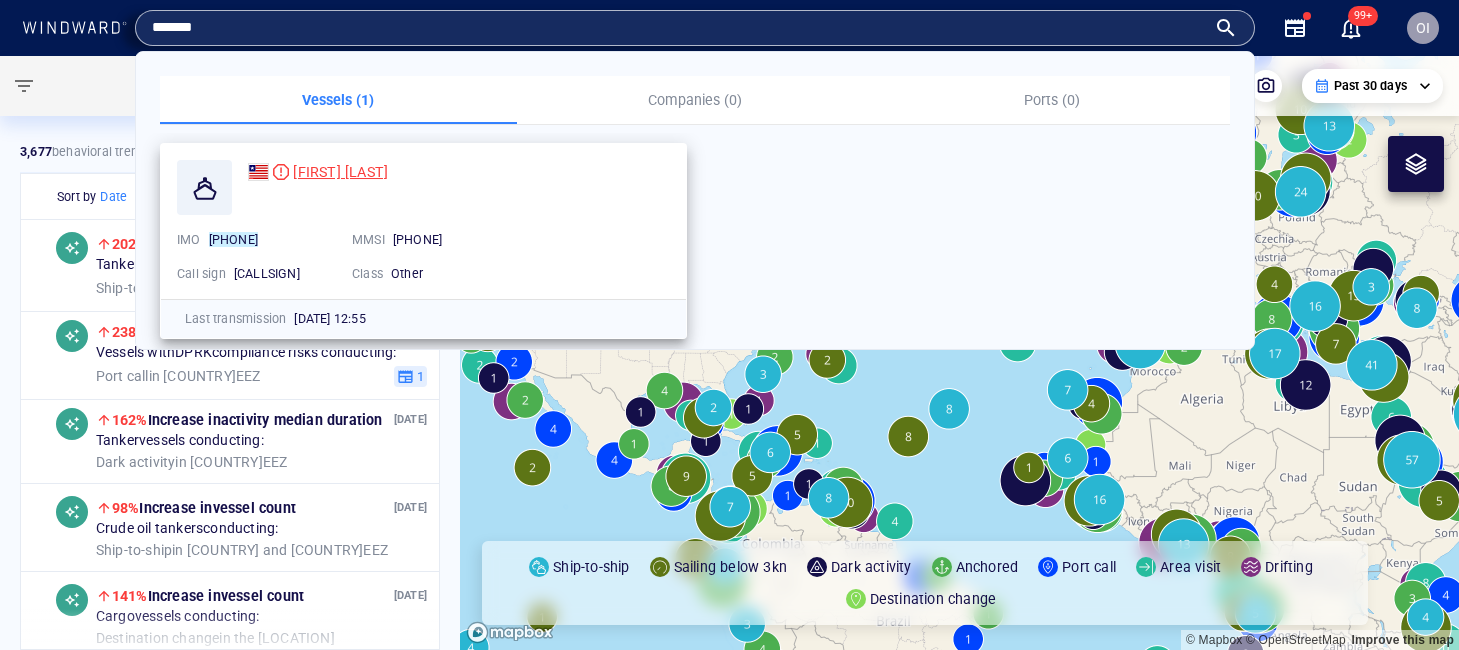 click on "NOBLE MICK OBRIEN" at bounding box center (340, 172) 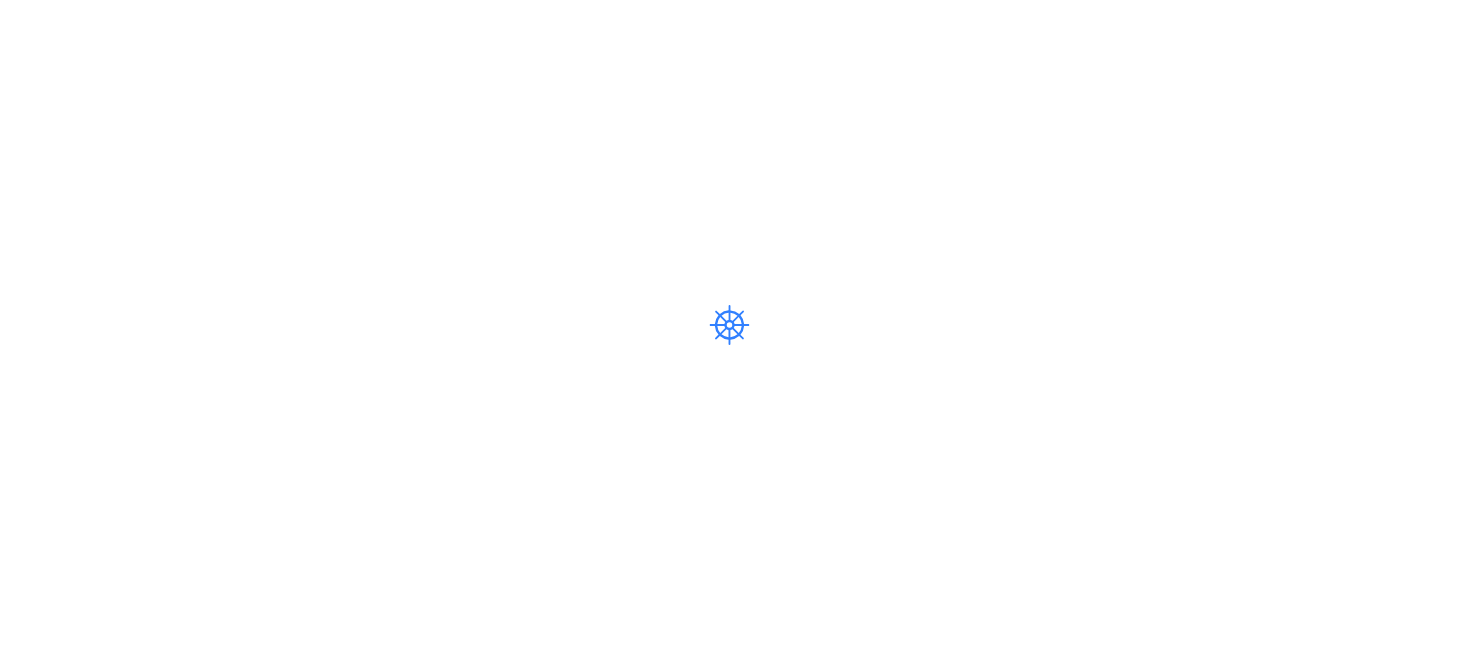 scroll, scrollTop: 0, scrollLeft: 0, axis: both 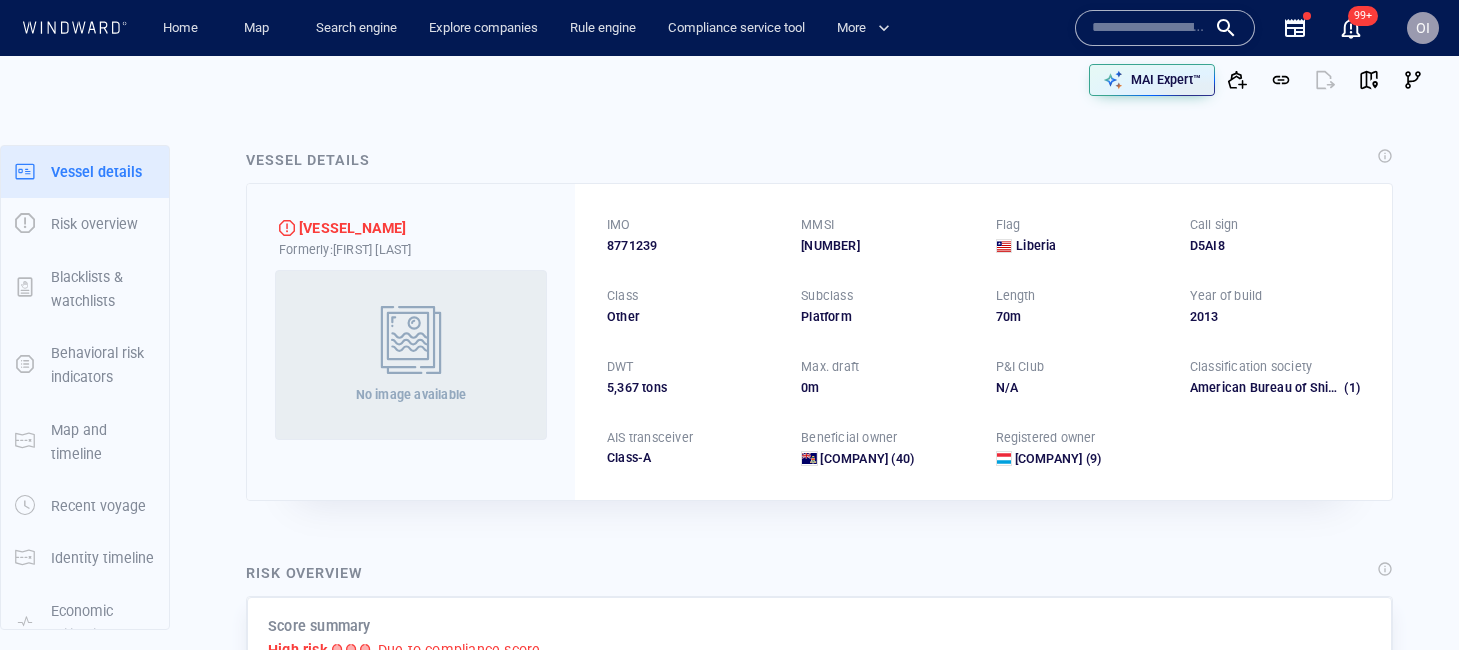 click on "636015376" at bounding box center (886, 246) 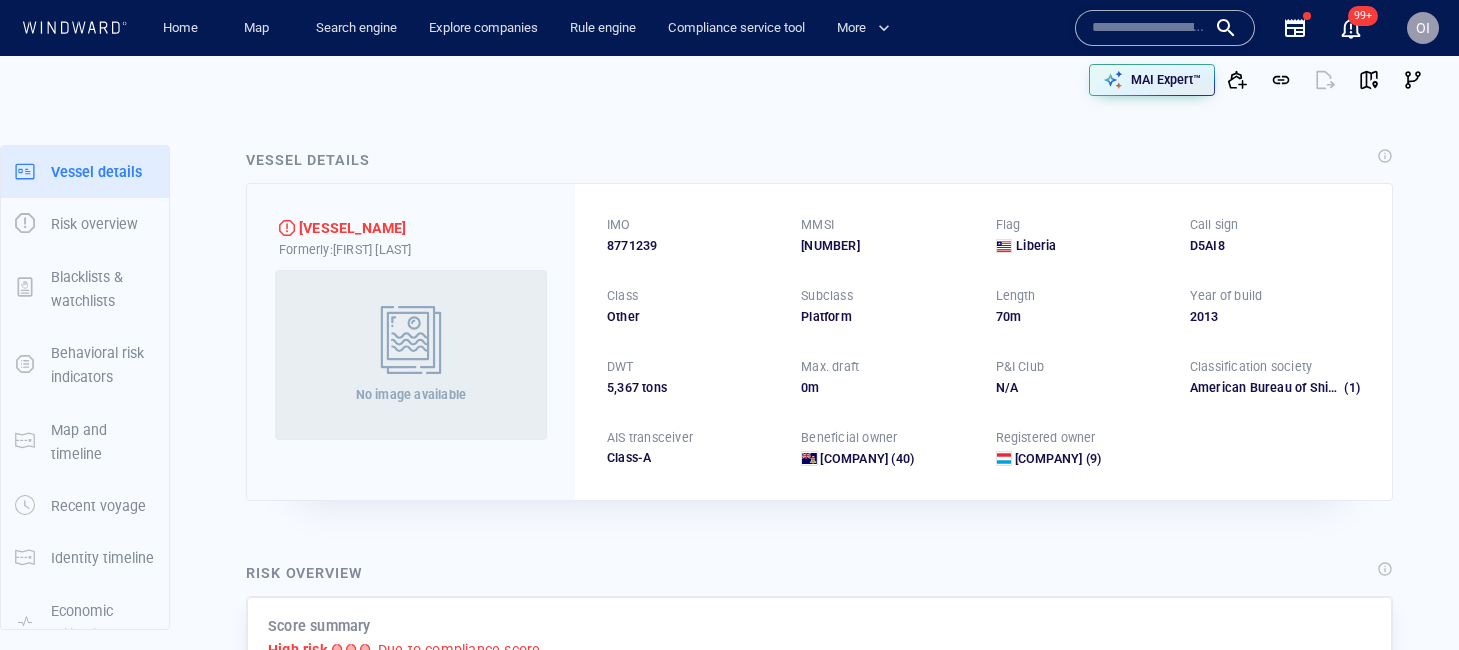 click at bounding box center [1149, 28] 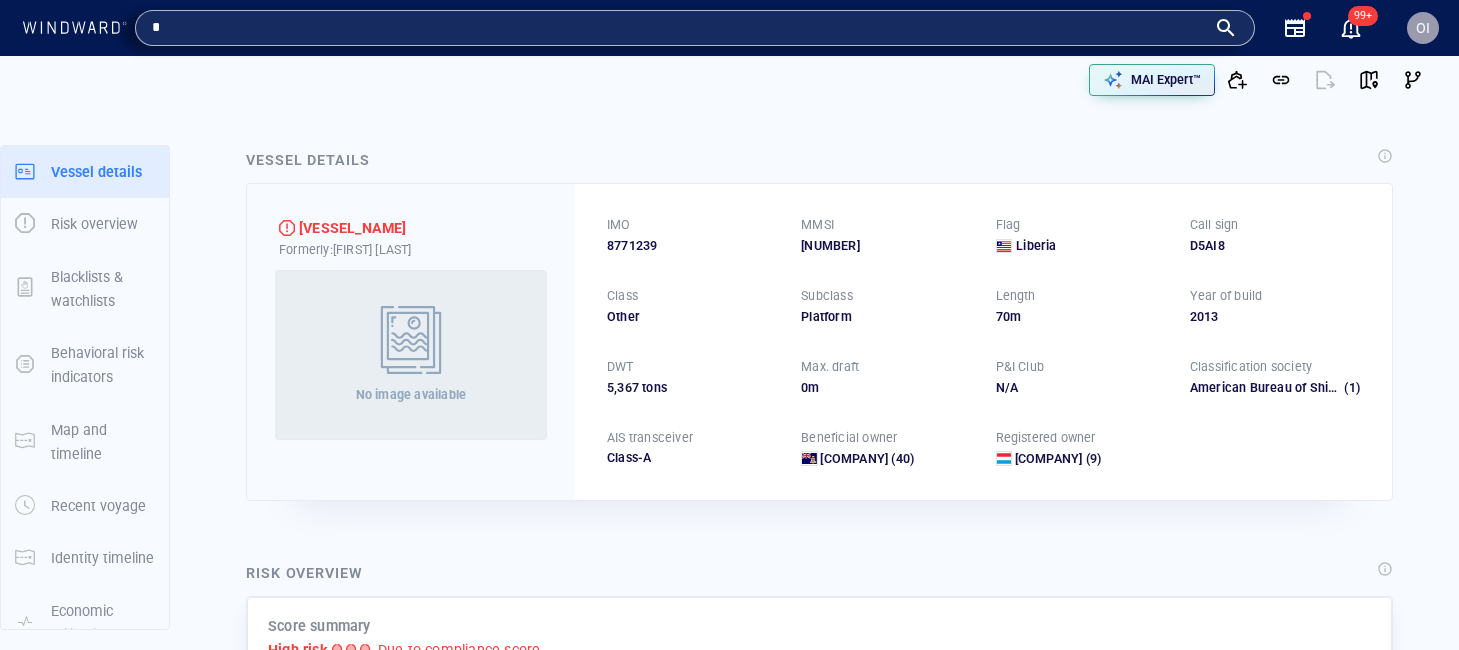 click on "*" at bounding box center (679, 28) 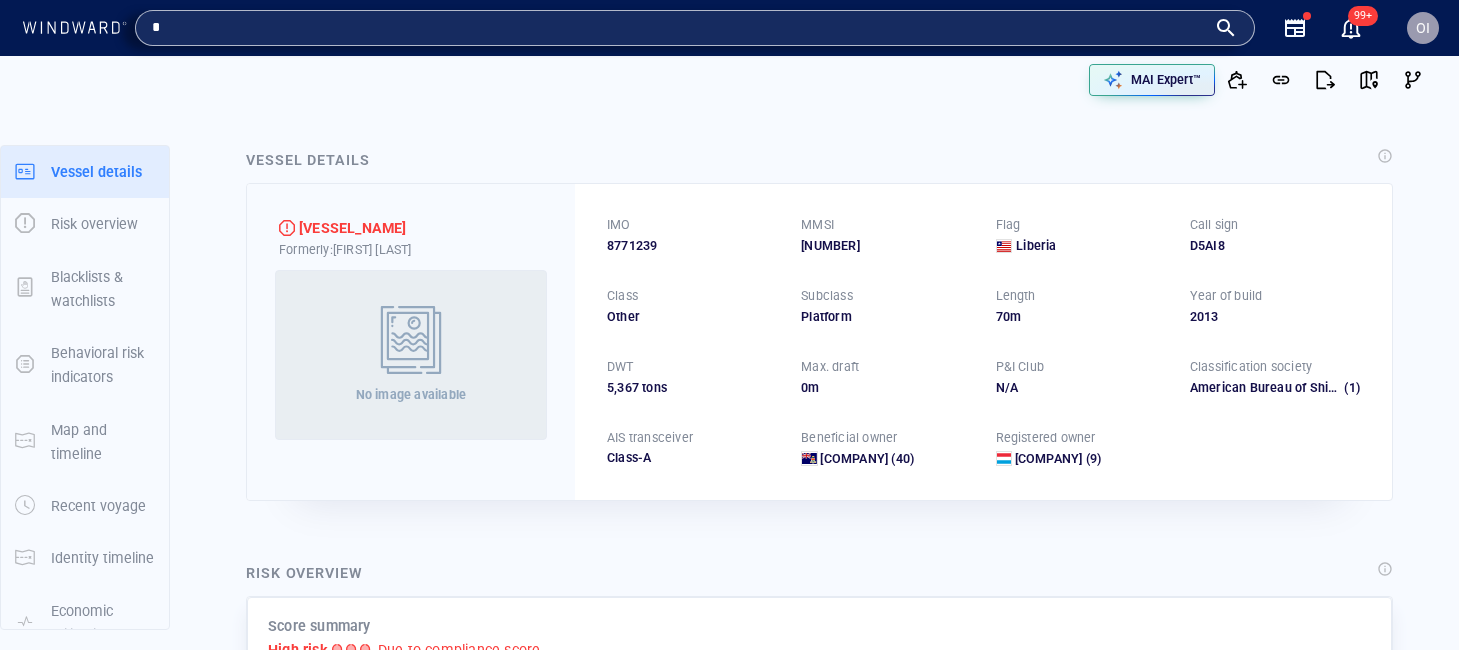 click on "*" at bounding box center (679, 28) 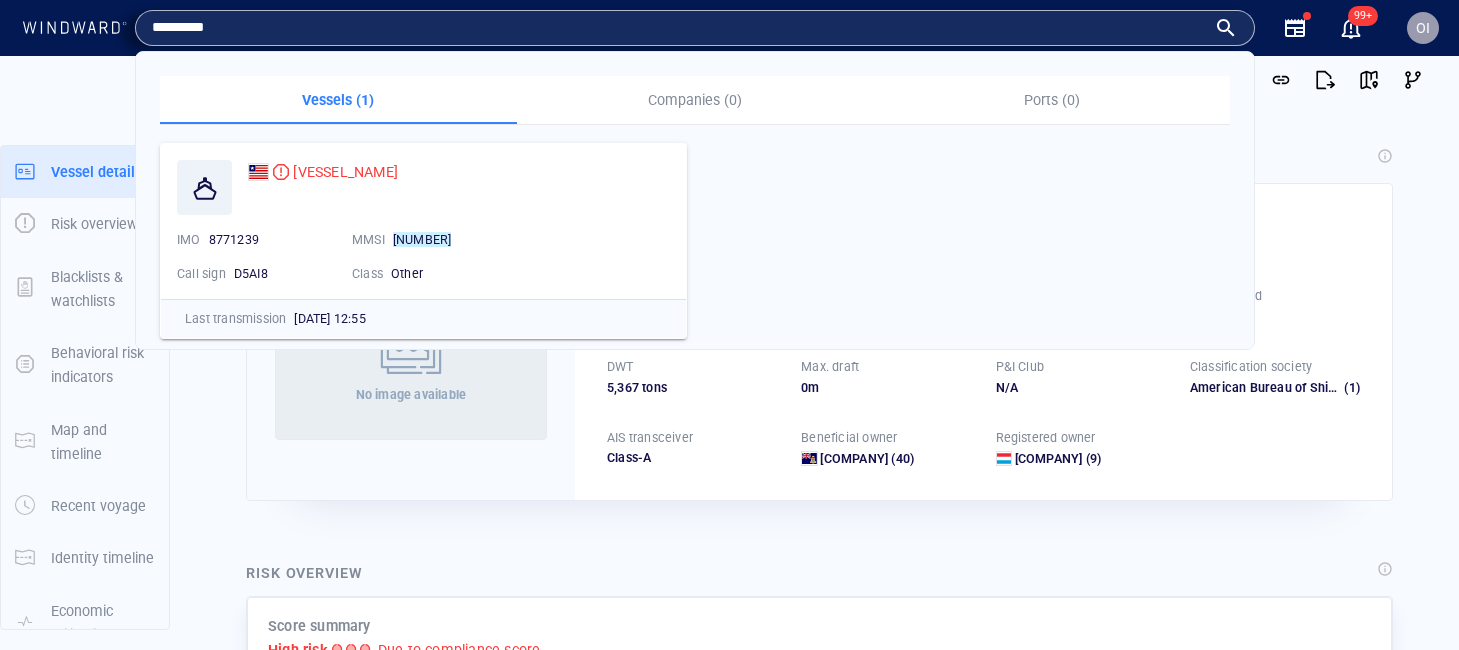 type on "*********" 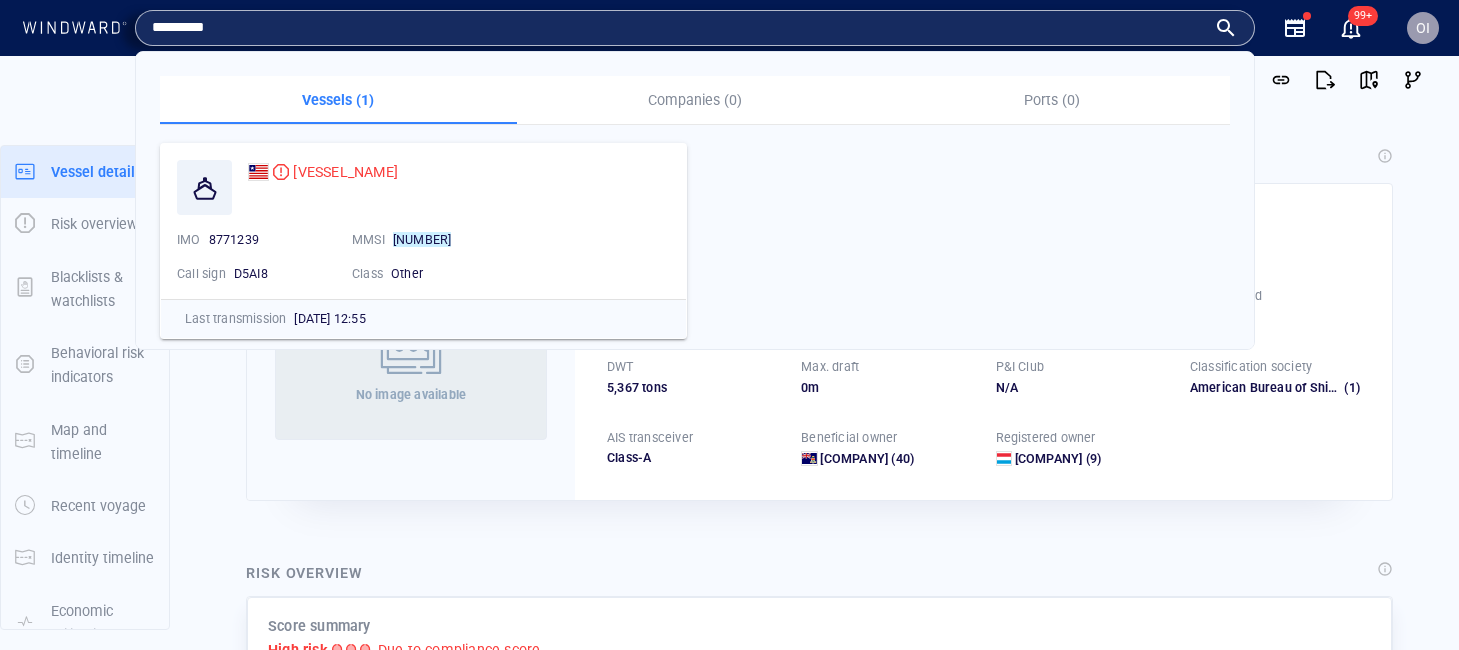 click on "NOBLE MICK OBRIEN IMO 8771239 MMSI 636015376 Call sign D5AI8 Class Other Last transmission 20/07/2025   12:55" at bounding box center (695, 241) 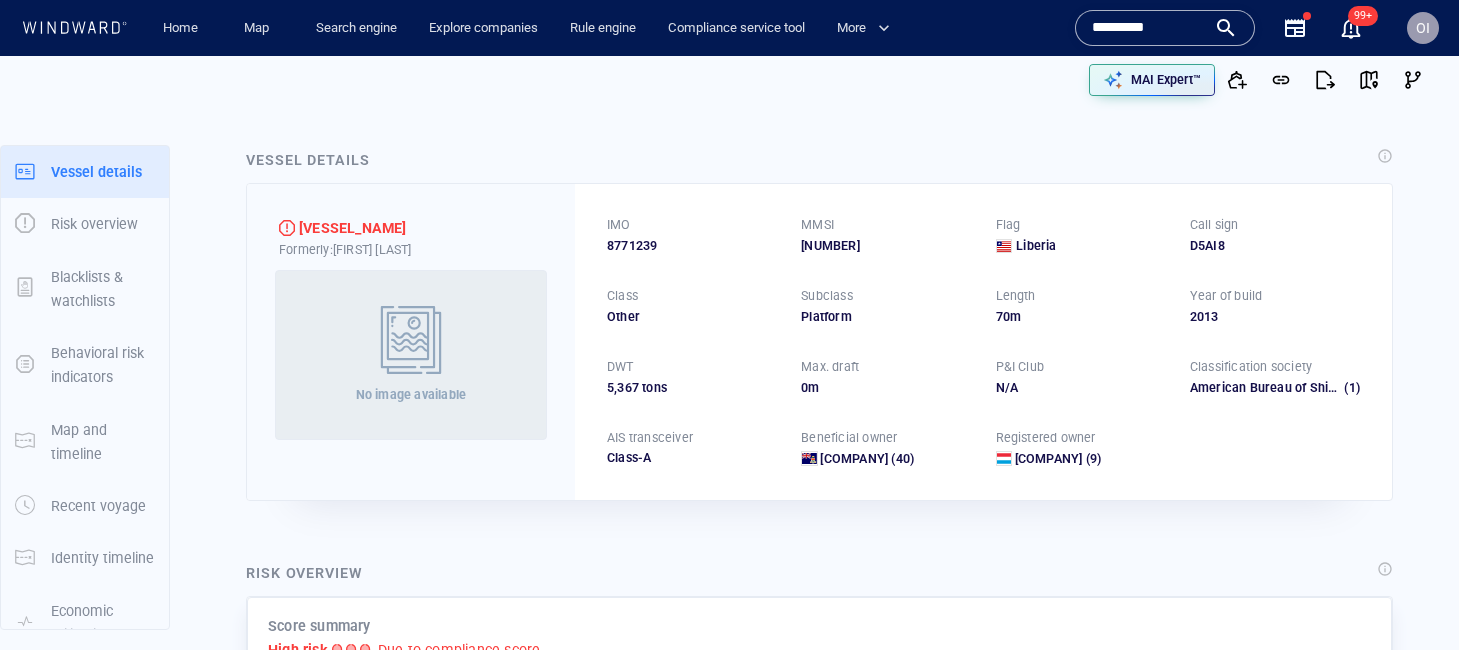 click on "*********" at bounding box center (1165, 28) 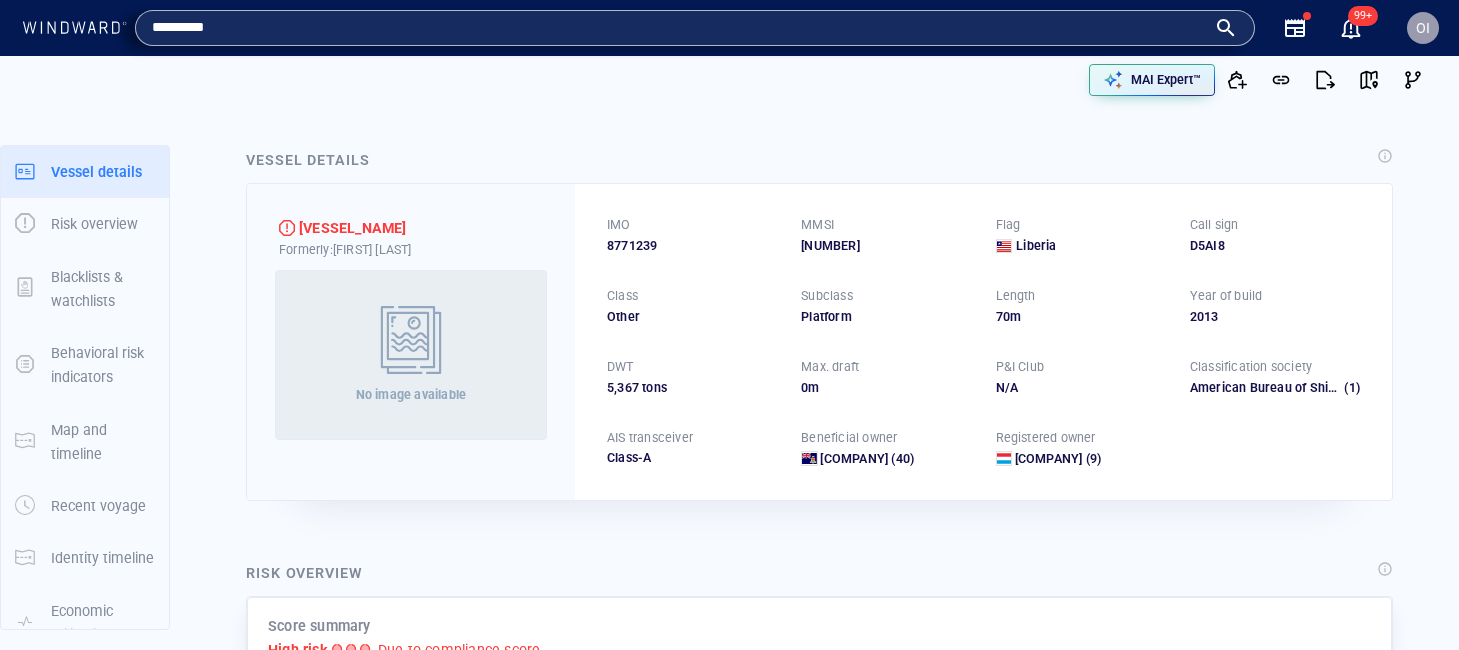 click on "*********" at bounding box center (679, 28) 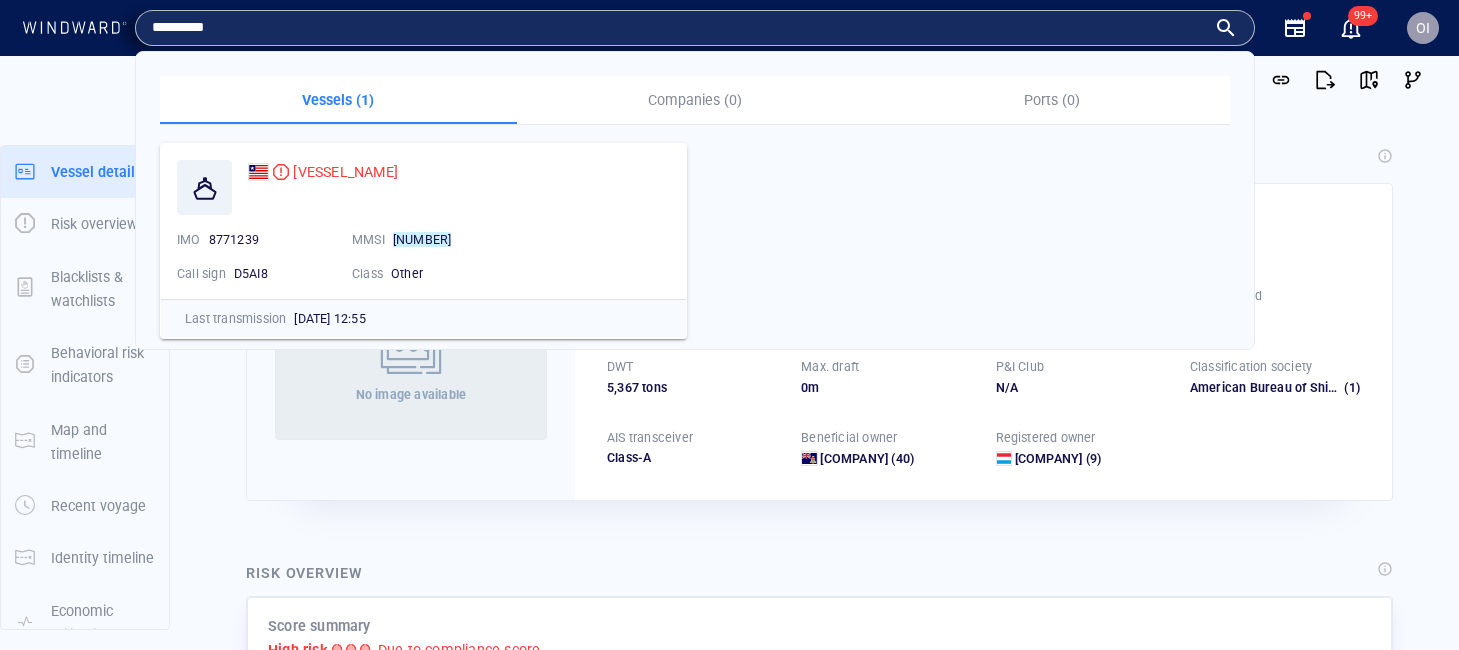 click on "No image available" at bounding box center [411, 355] 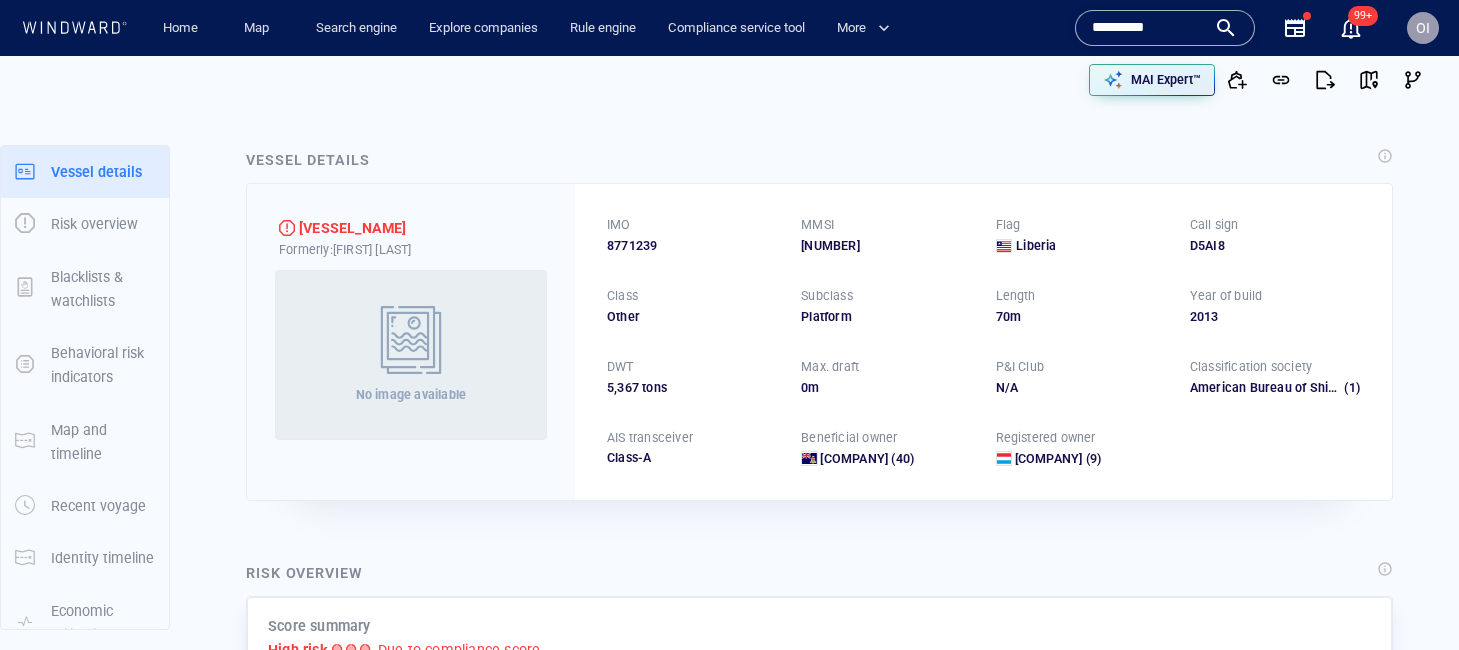 scroll, scrollTop: 210, scrollLeft: 0, axis: vertical 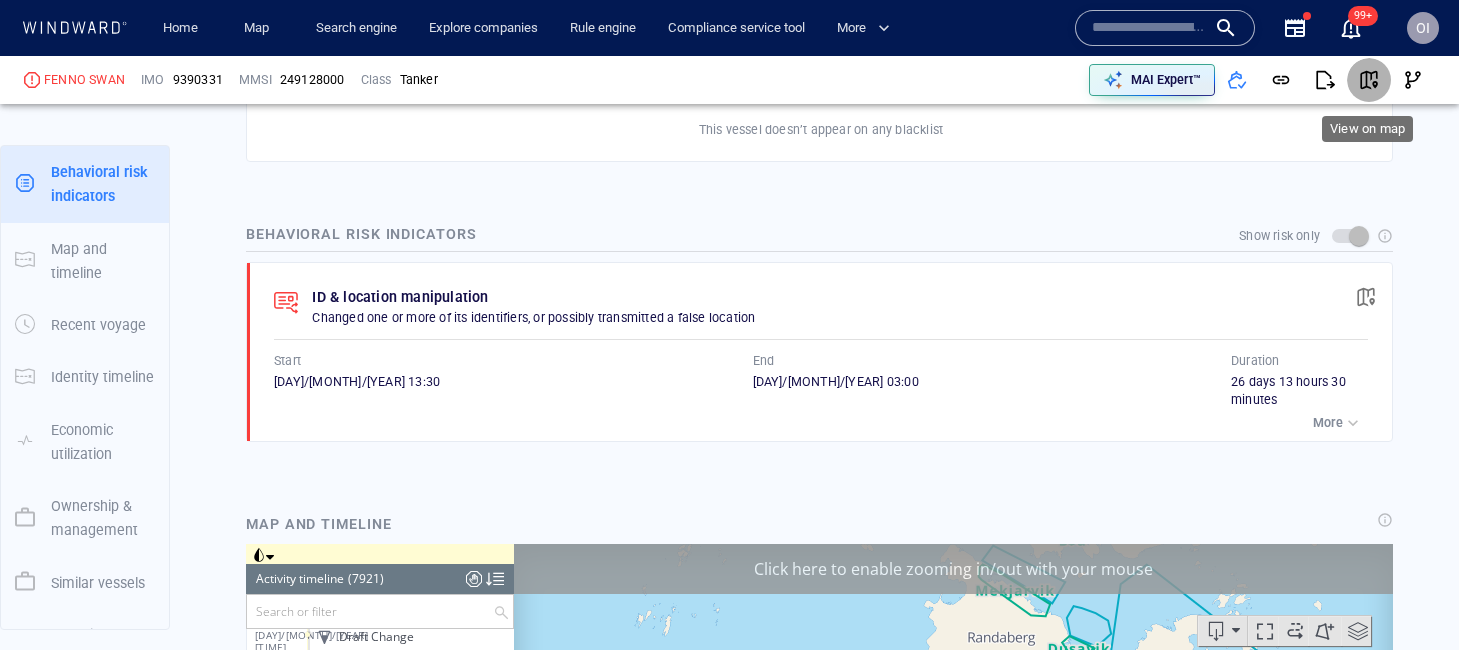 click on "Show risk only" at bounding box center [819, 236] 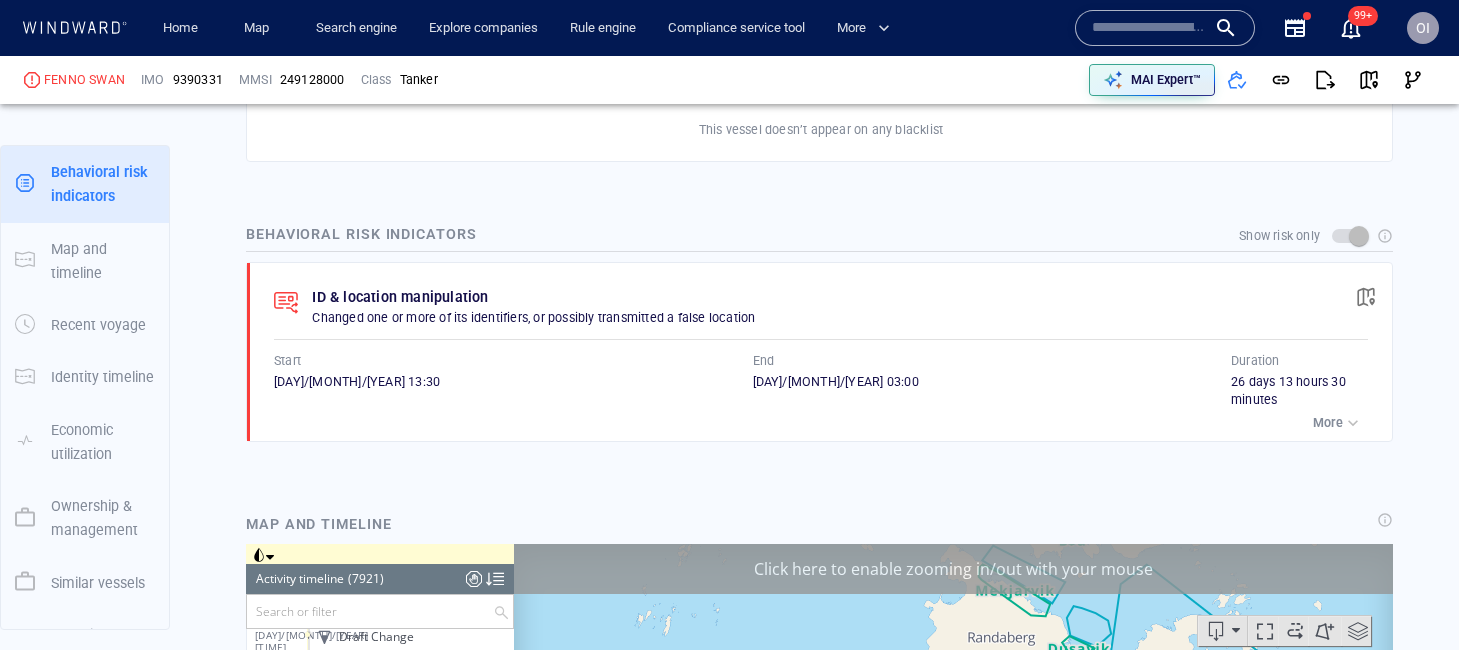scroll, scrollTop: 728, scrollLeft: 0, axis: vertical 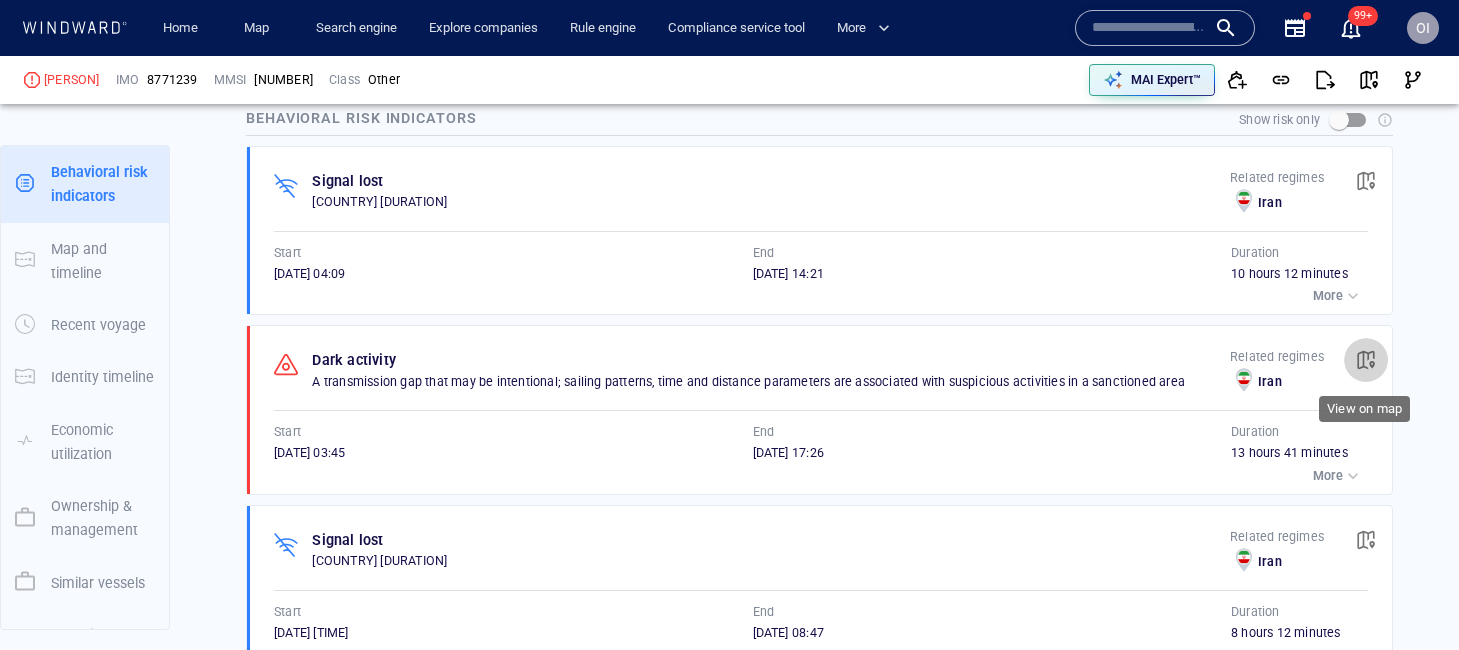 click at bounding box center [1366, 360] 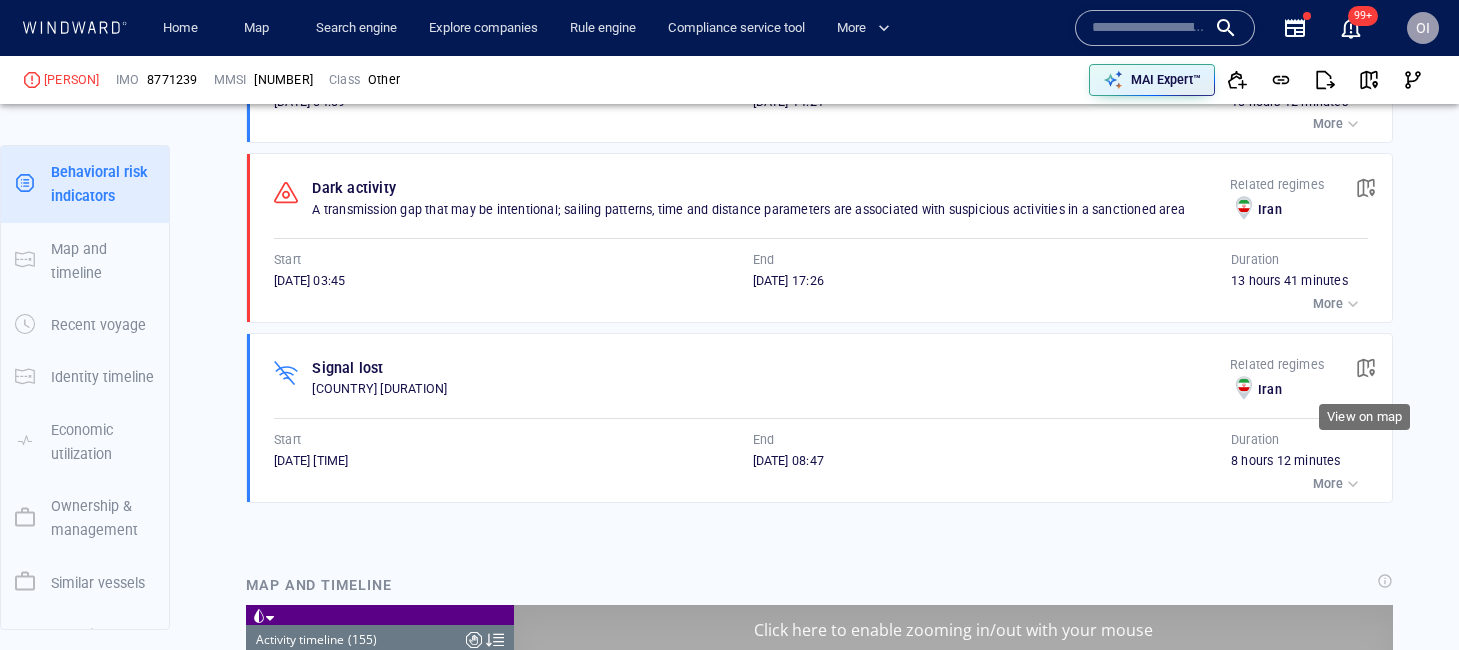 scroll, scrollTop: 1744, scrollLeft: 0, axis: vertical 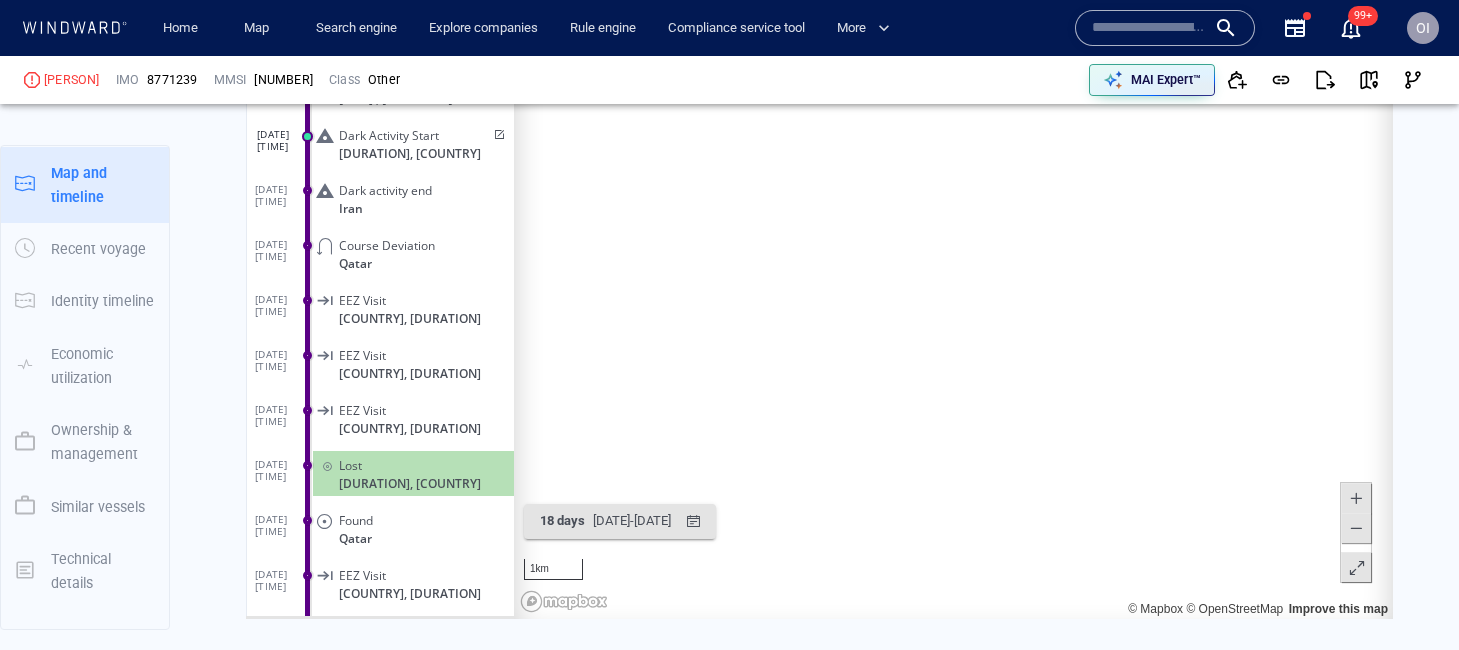 drag, startPoint x: 1072, startPoint y: 526, endPoint x: 1086, endPoint y: 217, distance: 309.317 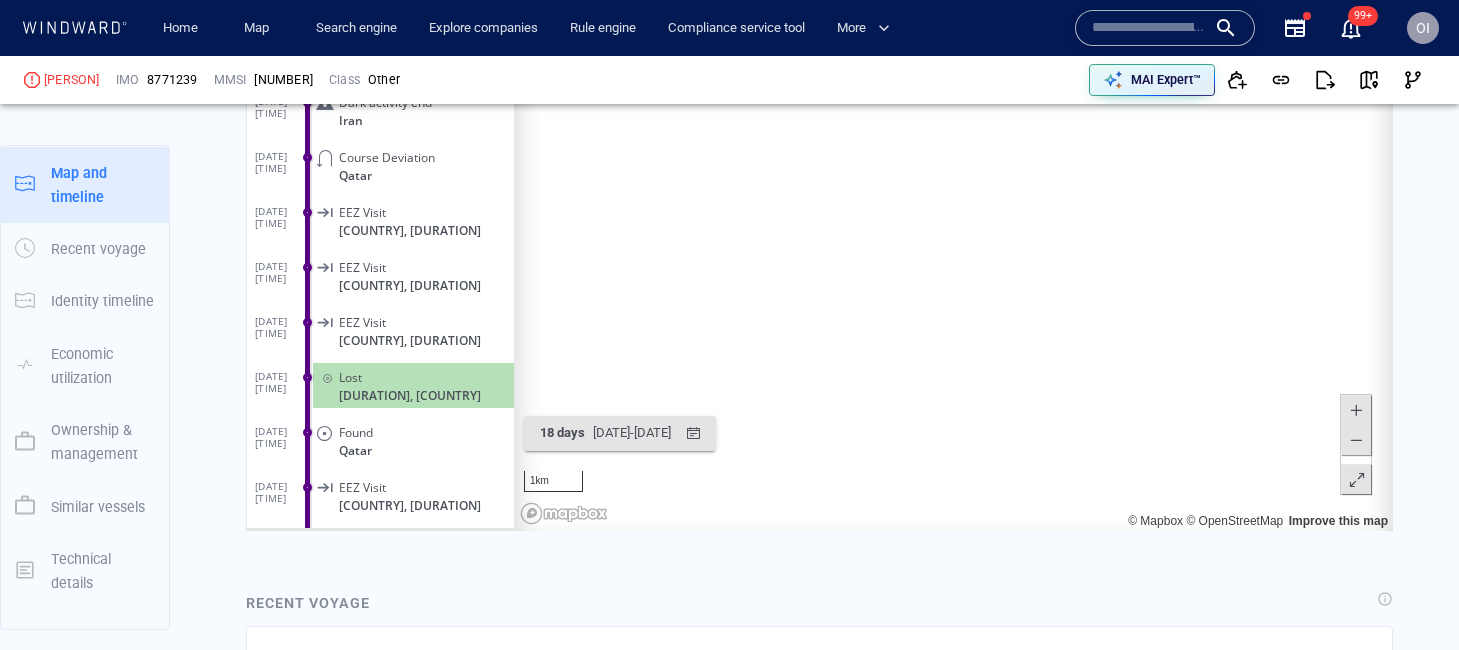 scroll, scrollTop: 2216, scrollLeft: 0, axis: vertical 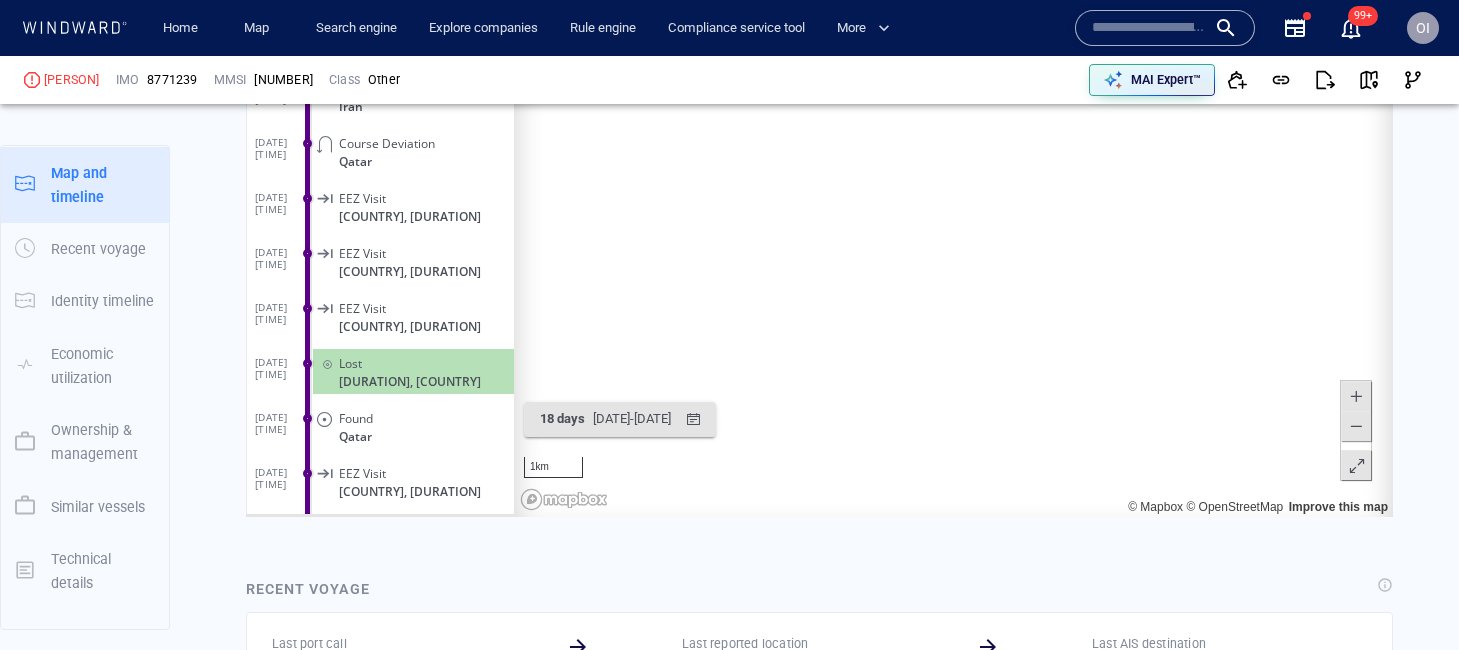 click at bounding box center (1356, 426) 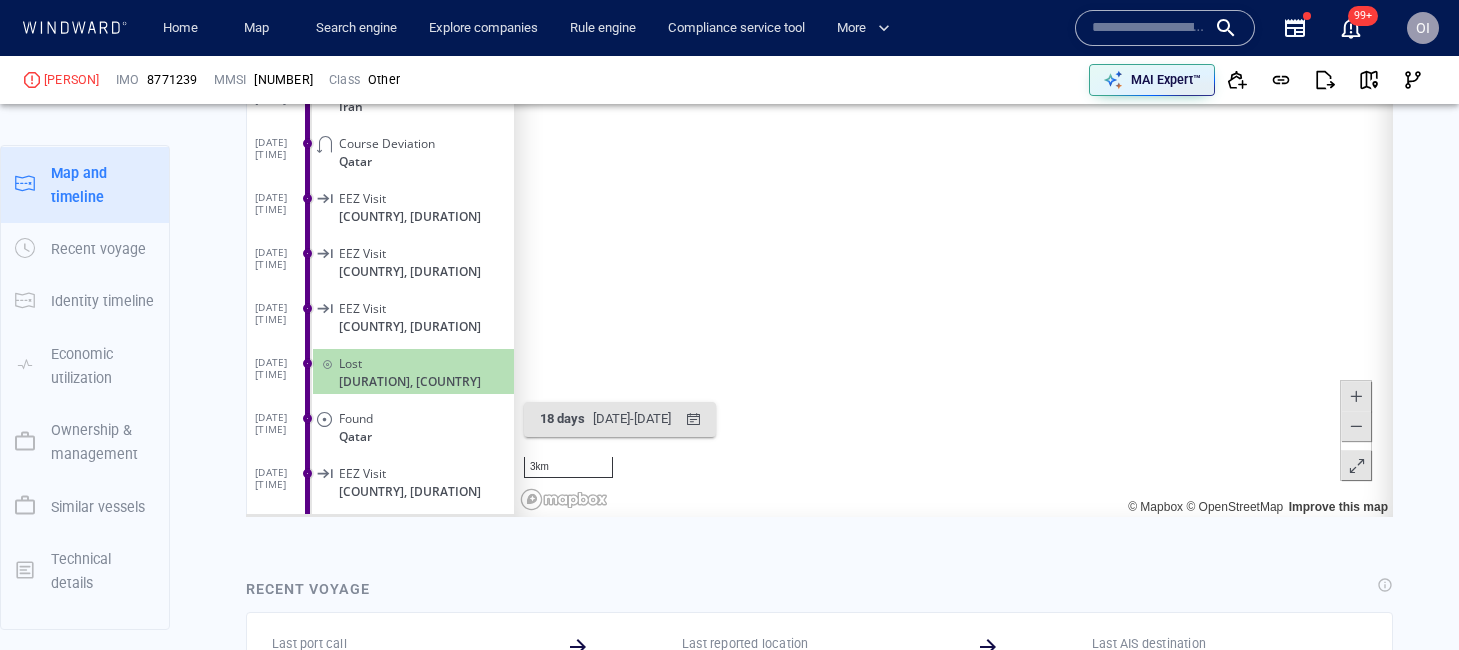 click at bounding box center (1356, 426) 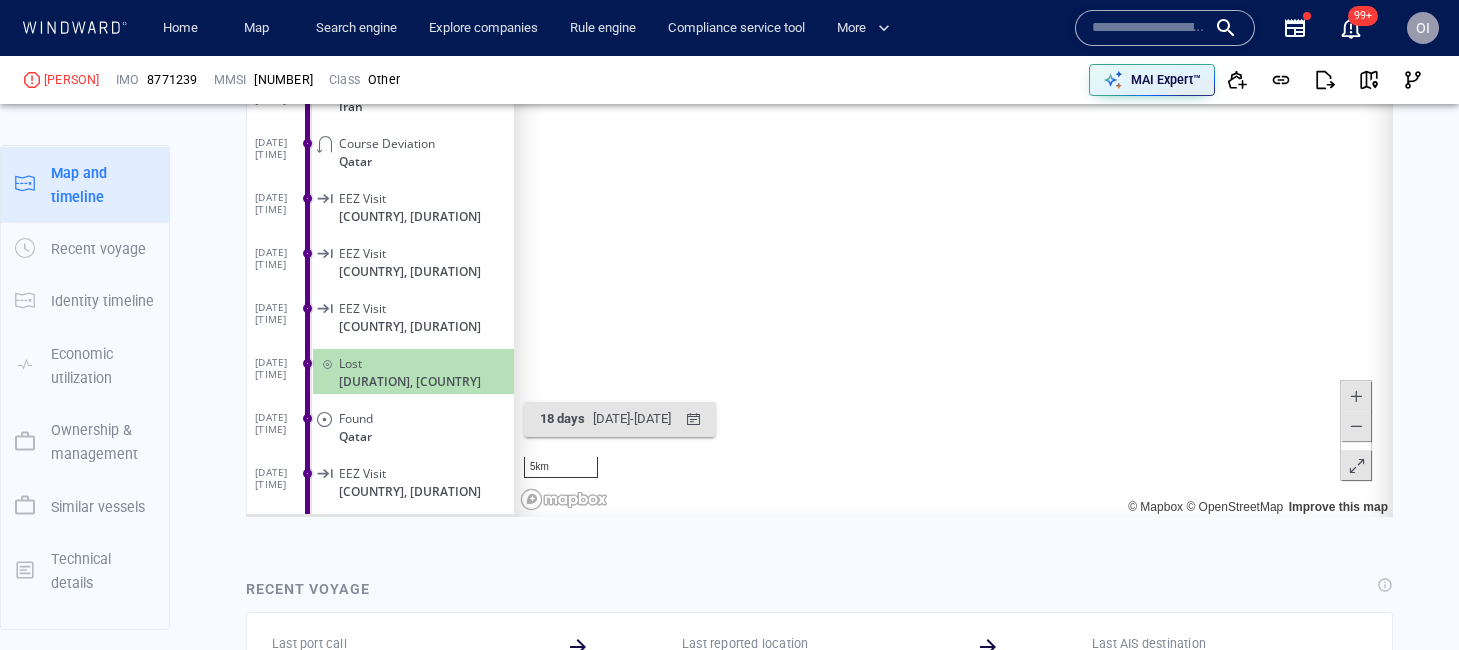 click at bounding box center [1356, 426] 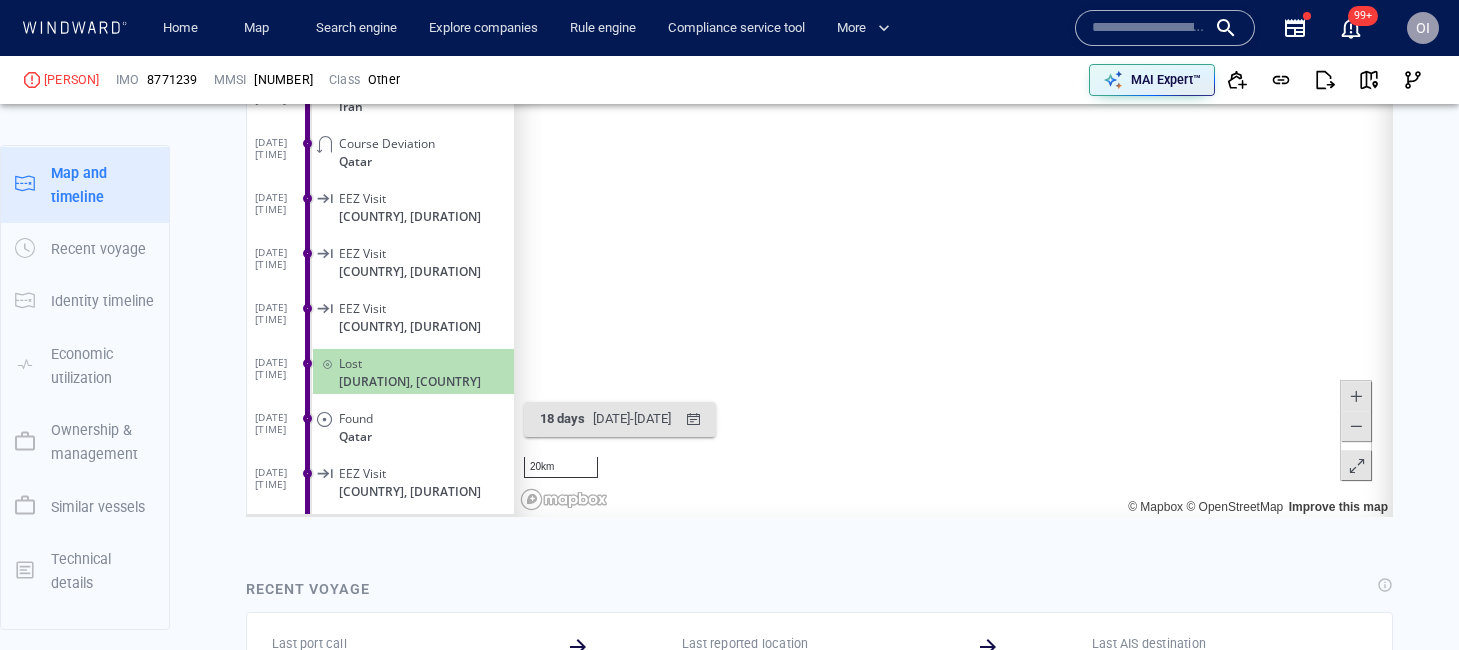 click at bounding box center (1356, 426) 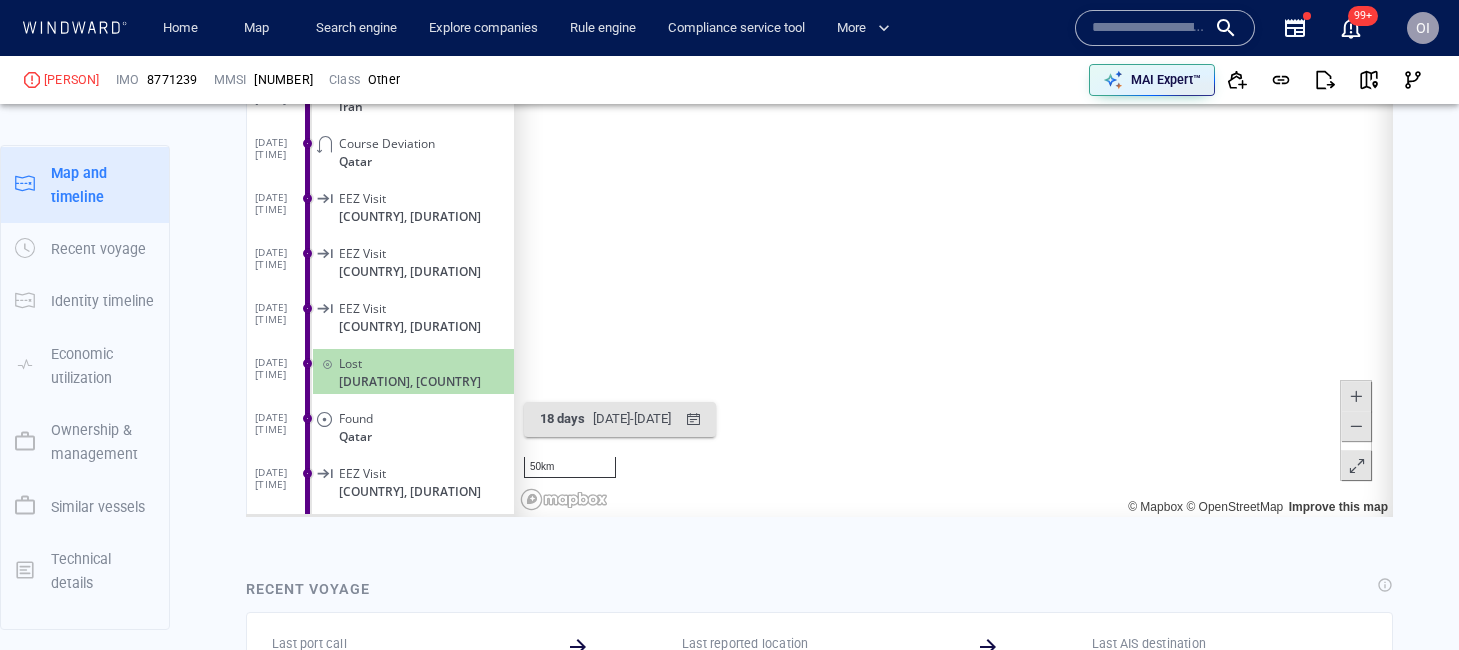 click at bounding box center (1356, 426) 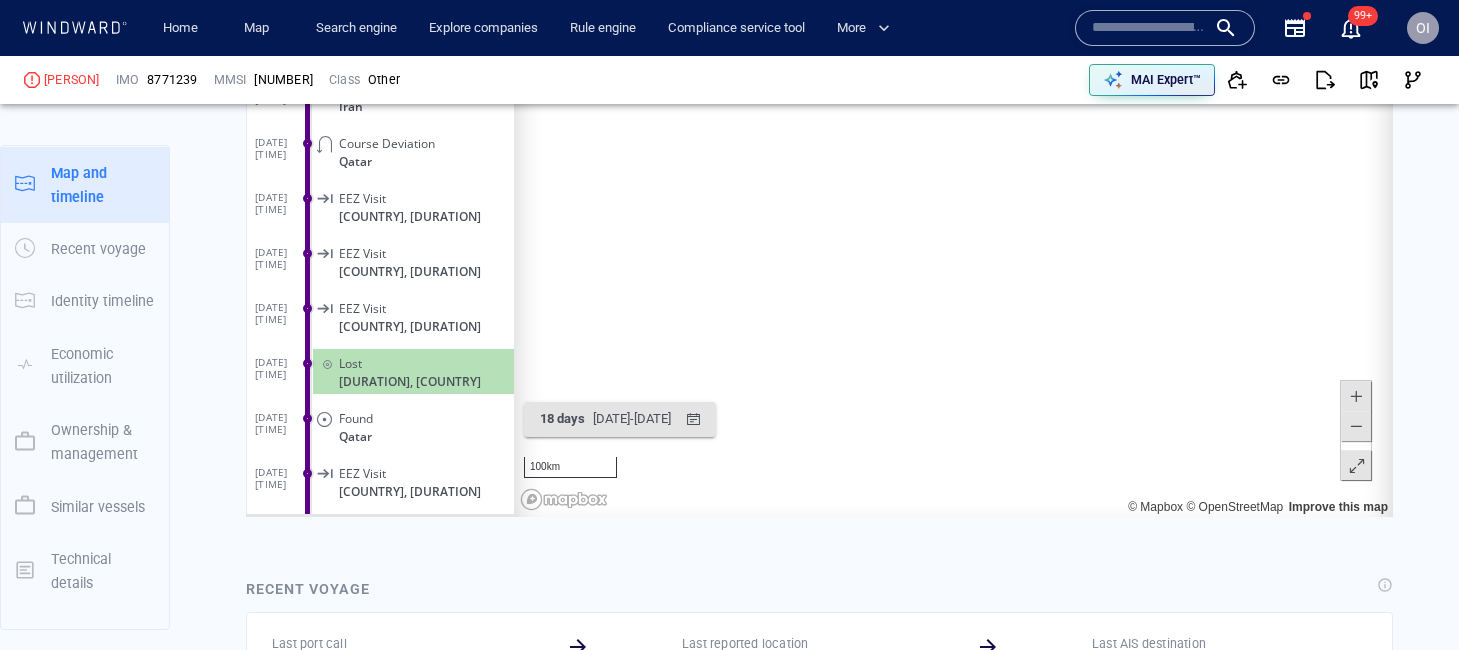 drag, startPoint x: 992, startPoint y: 309, endPoint x: 1002, endPoint y: 393, distance: 84.59315 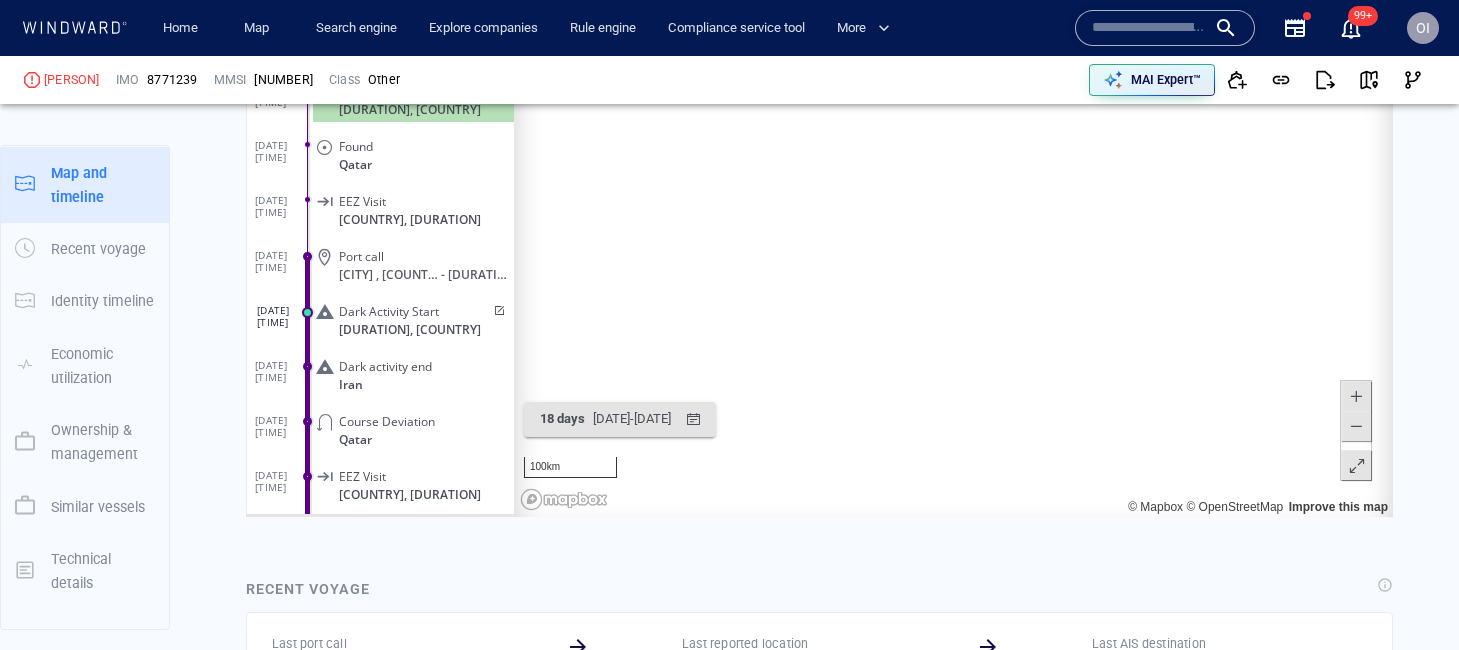 scroll, scrollTop: 6851, scrollLeft: 0, axis: vertical 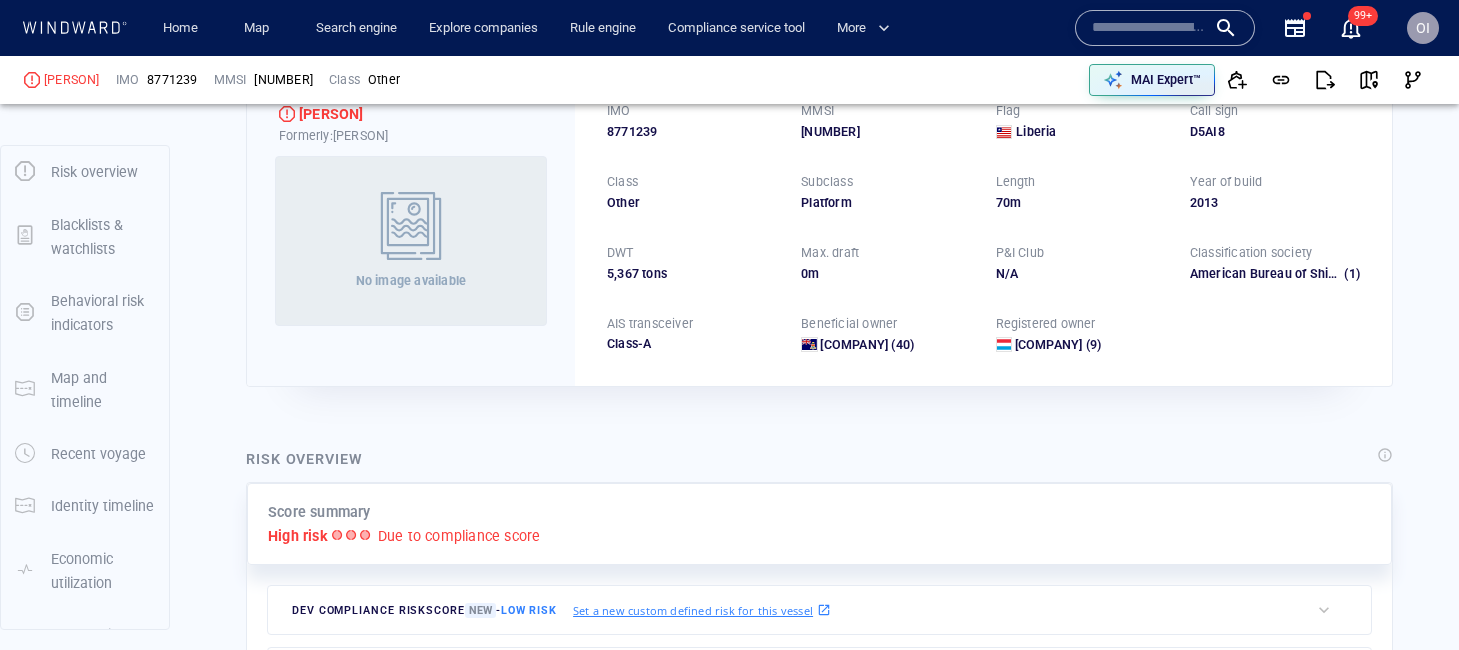 click on "[NUMBER]" at bounding box center [886, 132] 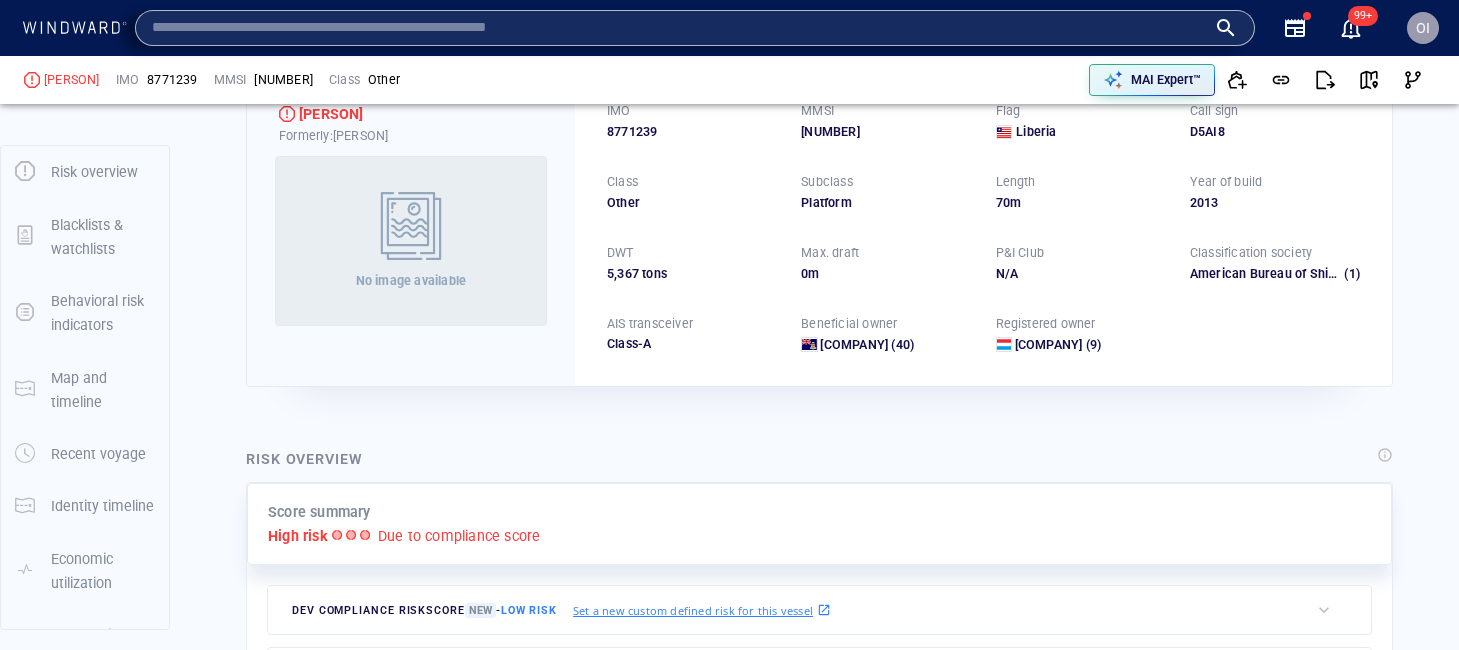 paste on "*********" 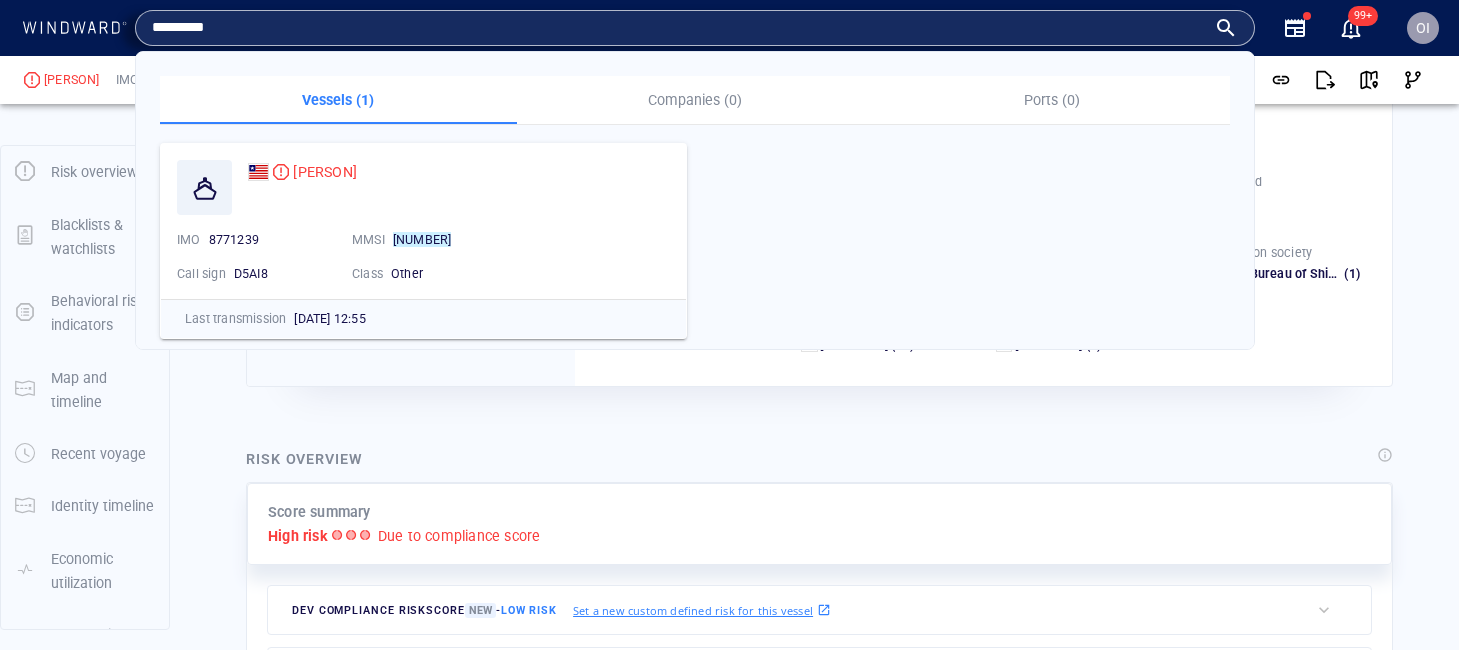 type on "*********" 